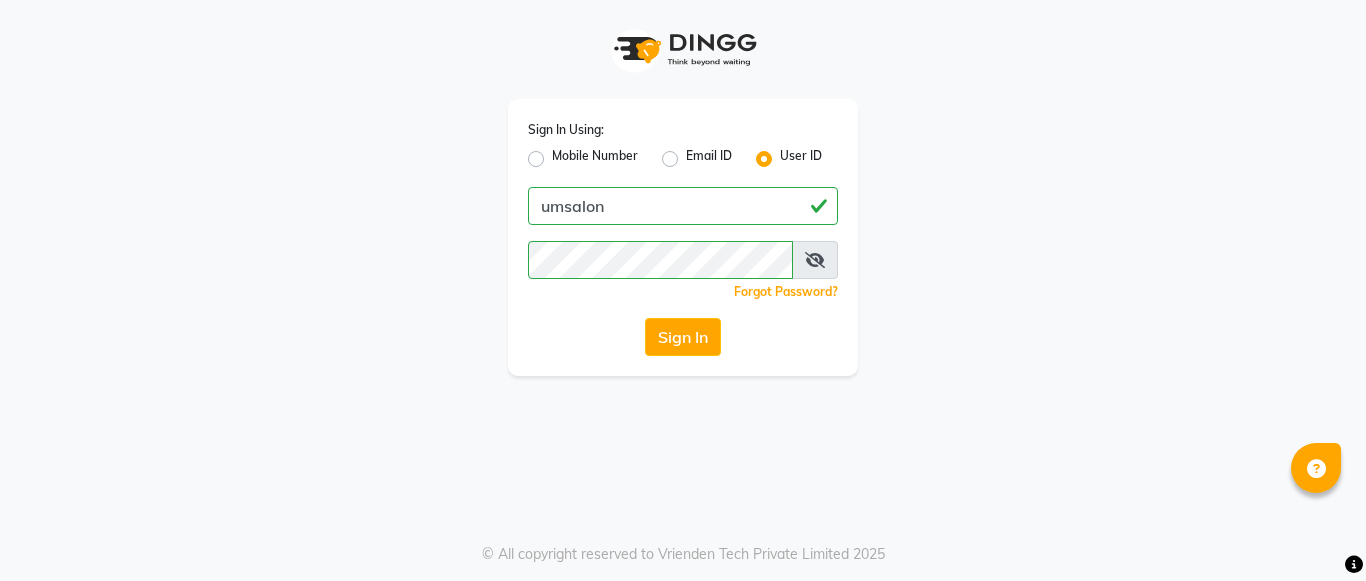 scroll, scrollTop: 0, scrollLeft: 0, axis: both 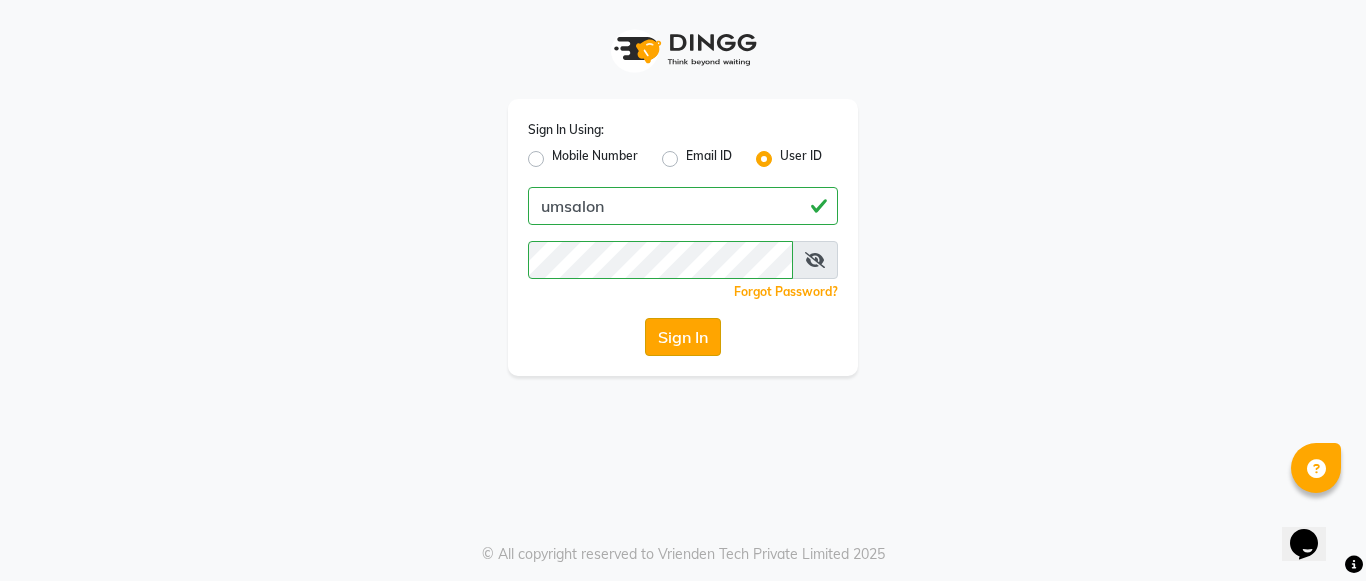 click on "Sign In" 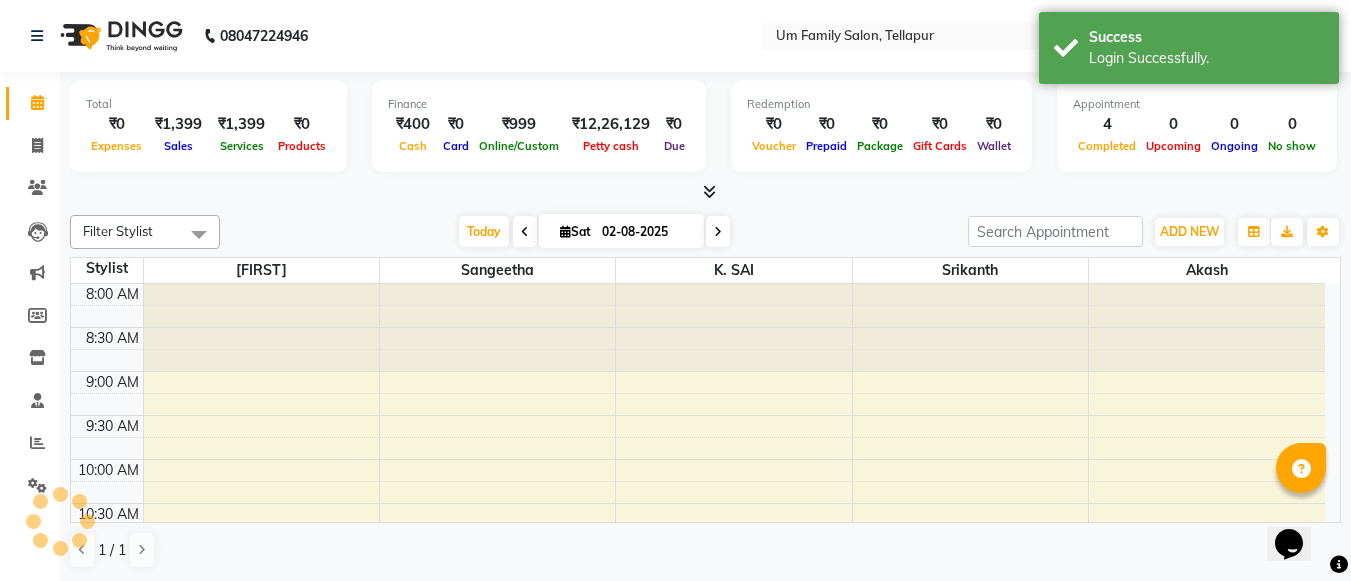 scroll, scrollTop: 0, scrollLeft: 0, axis: both 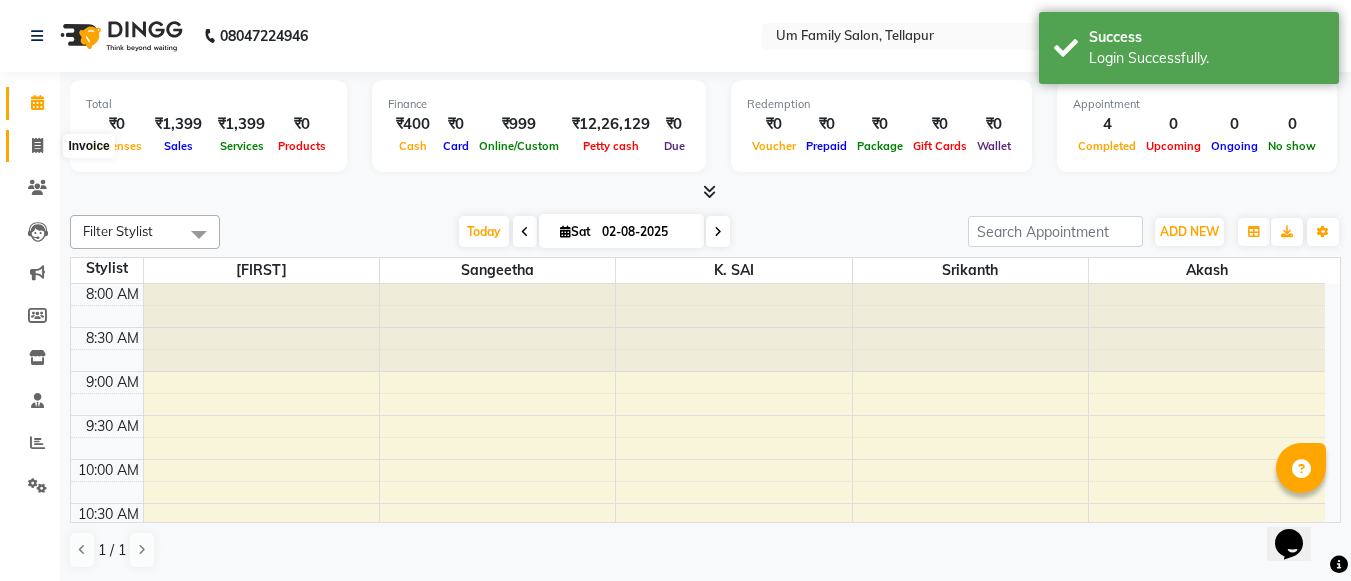 click 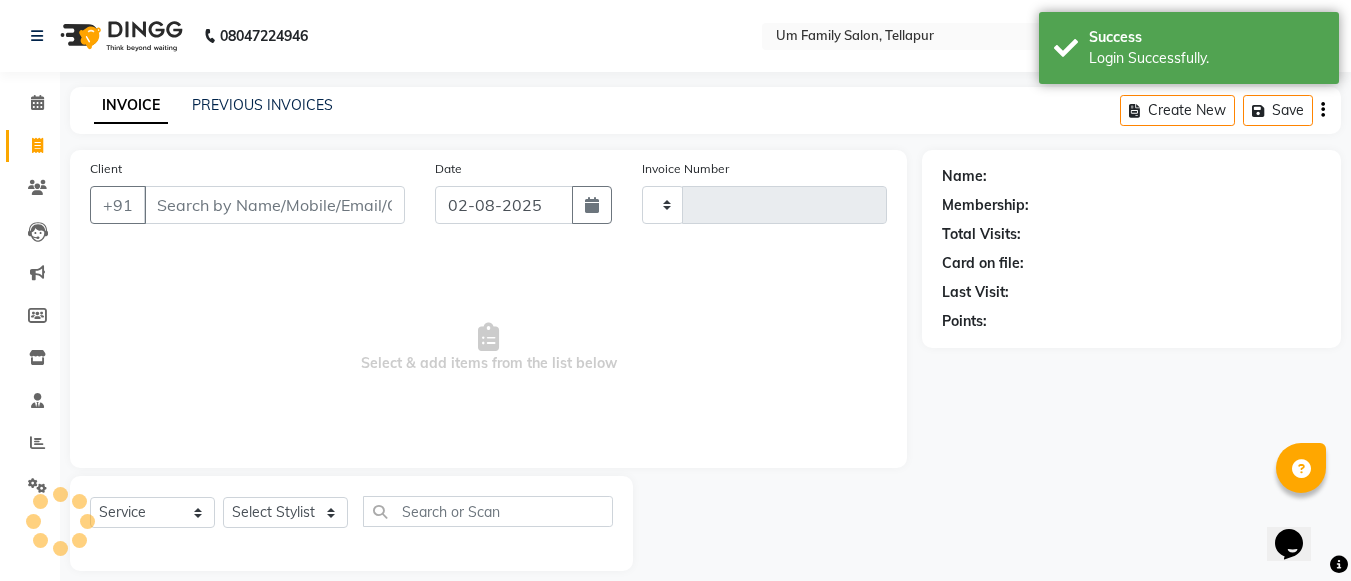 type on "6634" 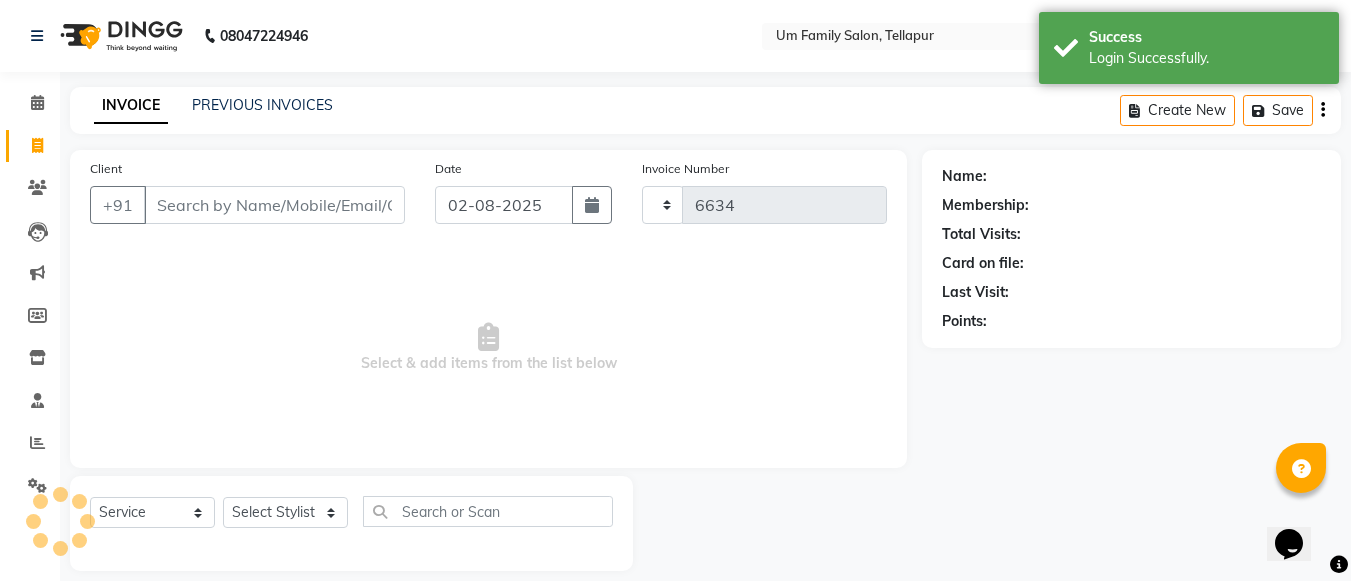 select on "5102" 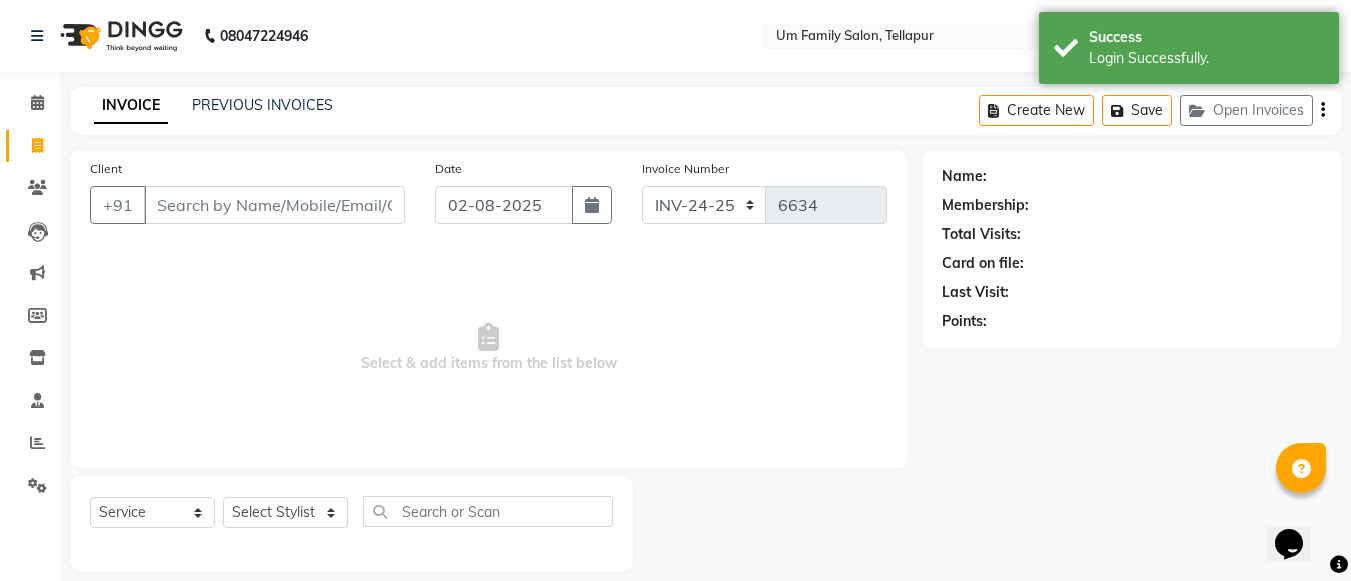 click on "Client" at bounding box center (274, 205) 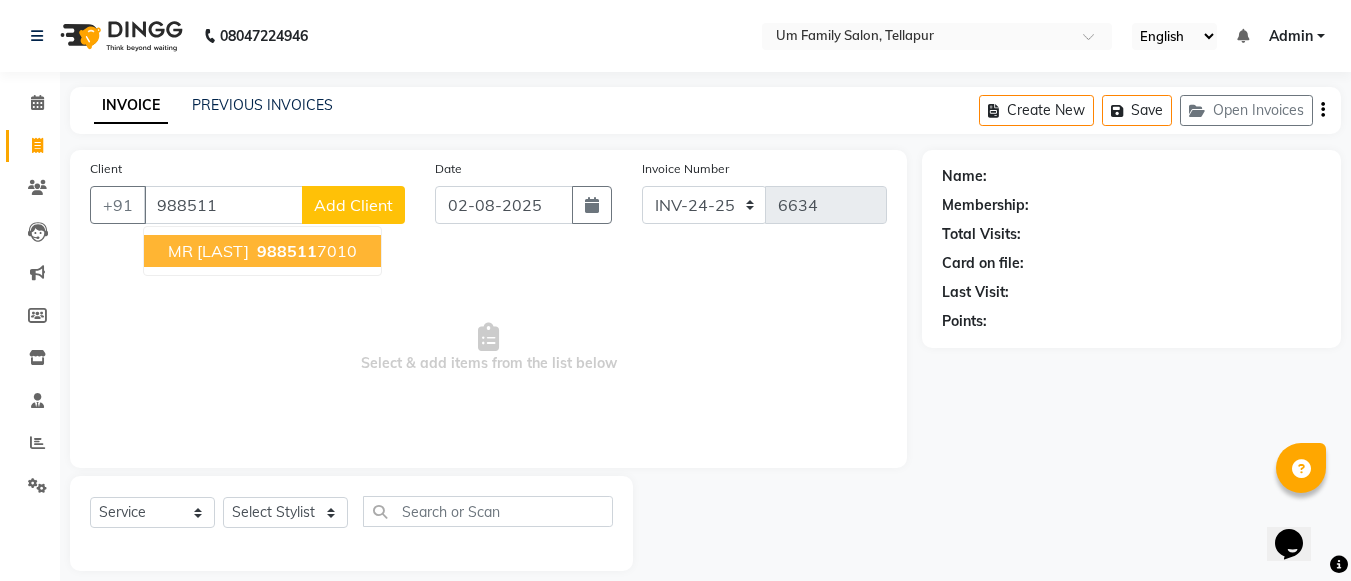 click on "MR [LAST] [PHONE]" at bounding box center (262, 251) 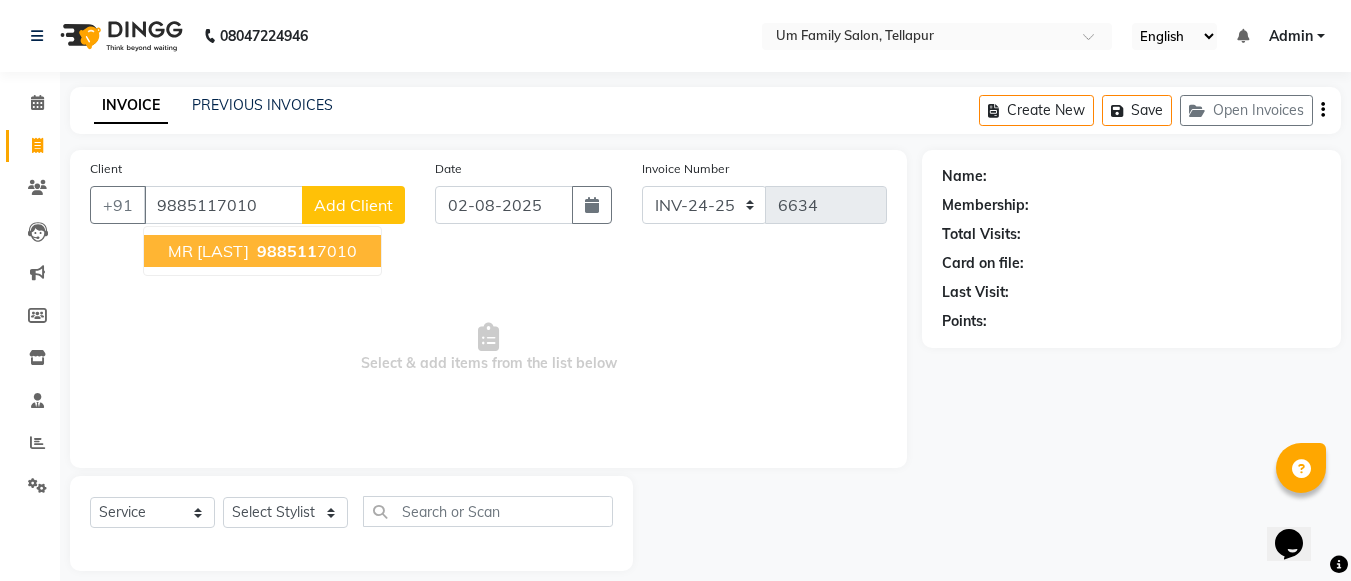 type on "9885117010" 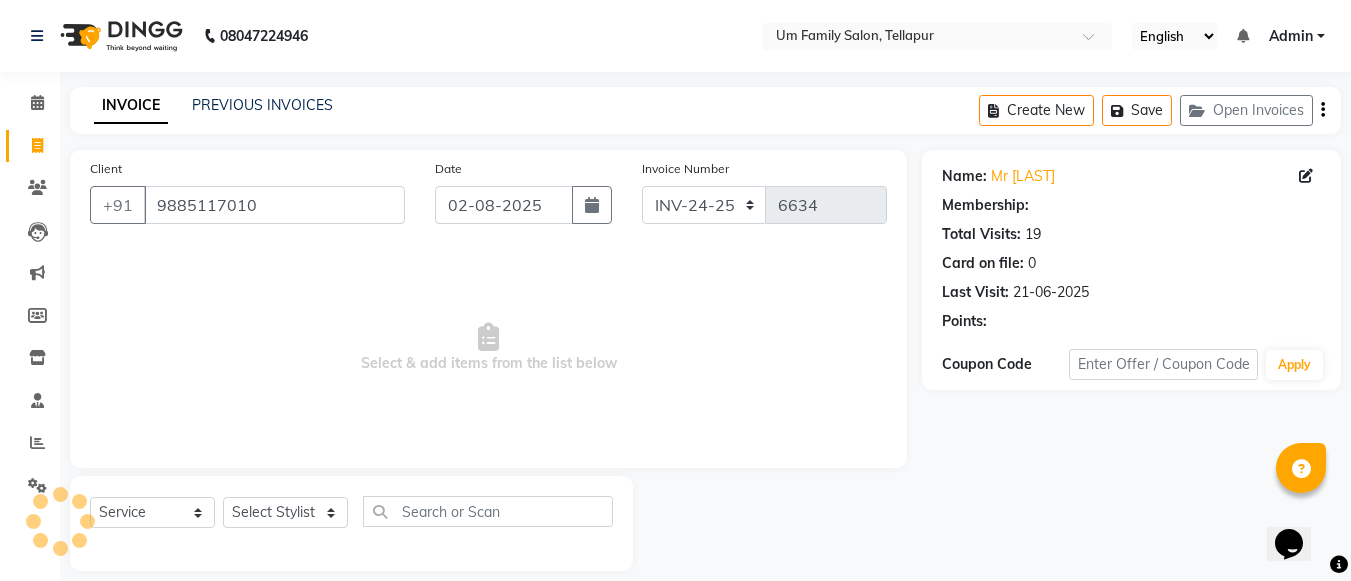 select on "1: Object" 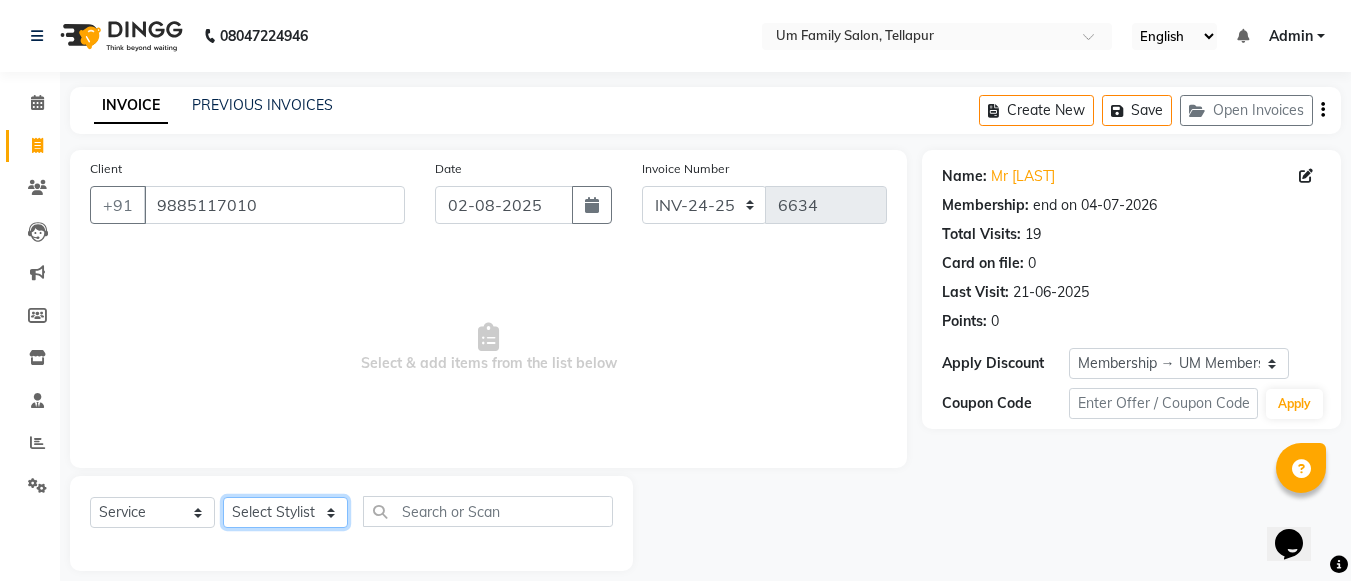 click on "Select Stylist Akash K. SAI pandu sangeetha srikanth" 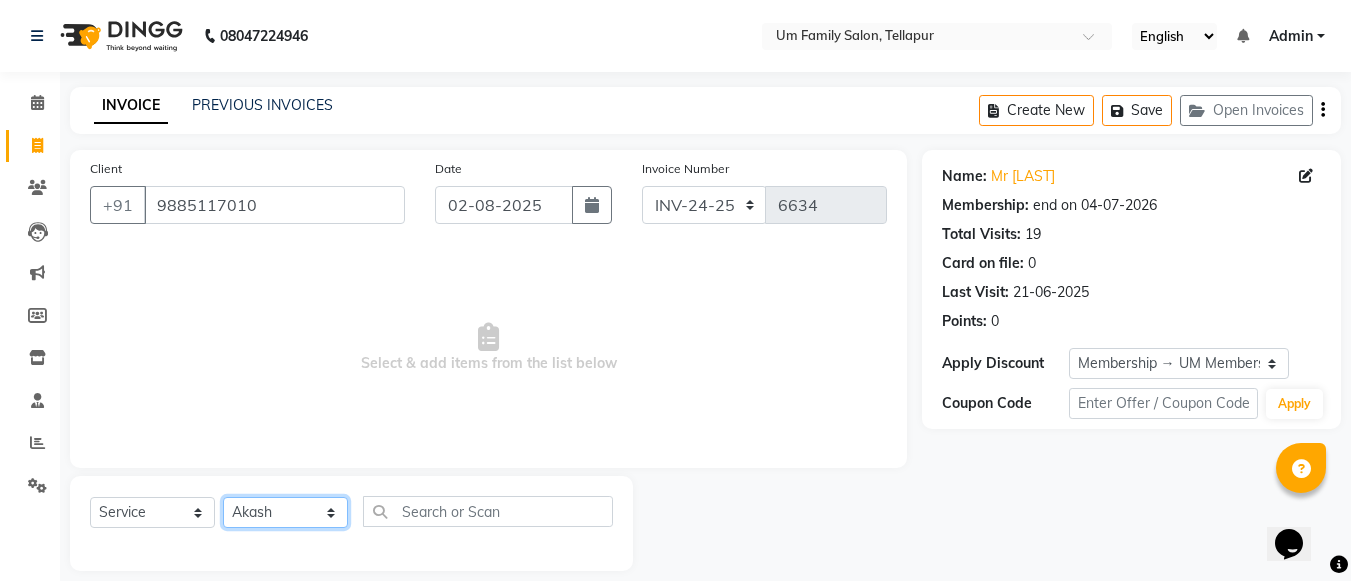 click on "Select Stylist Akash K. SAI pandu sangeetha srikanth" 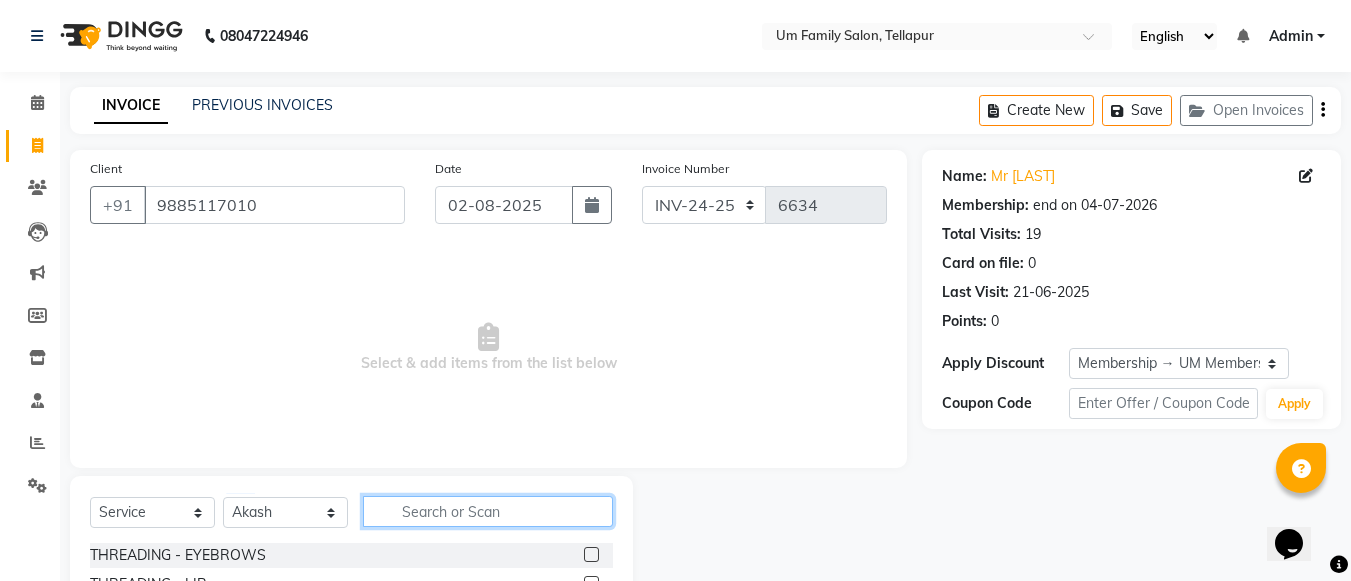 click 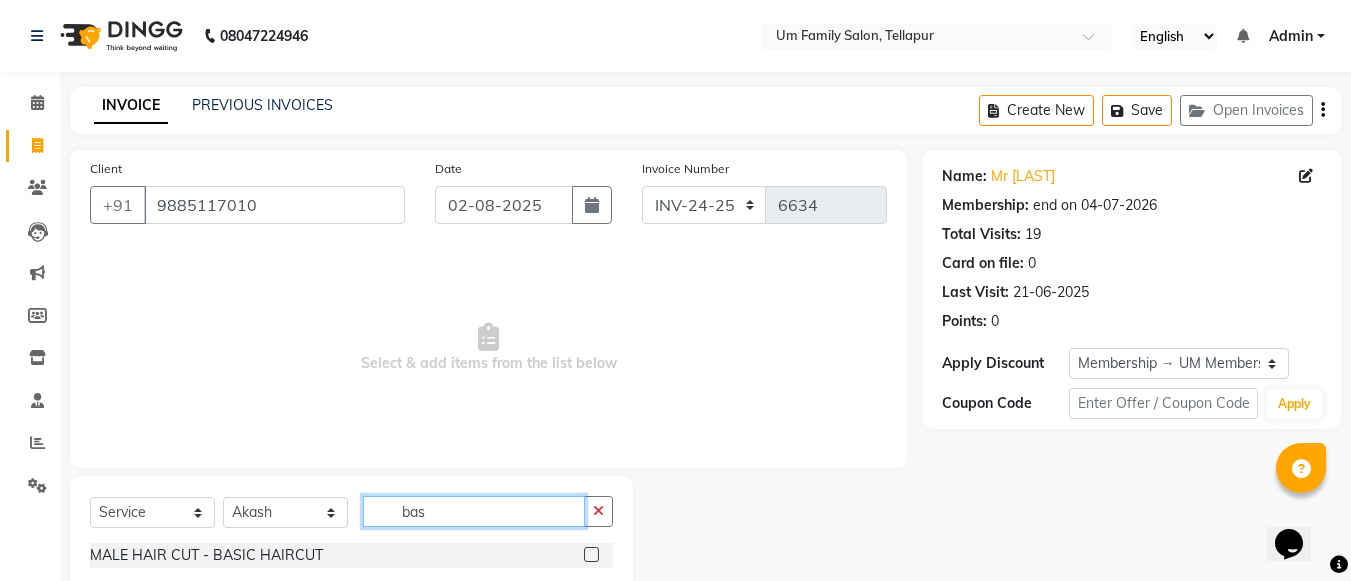 type on "bas" 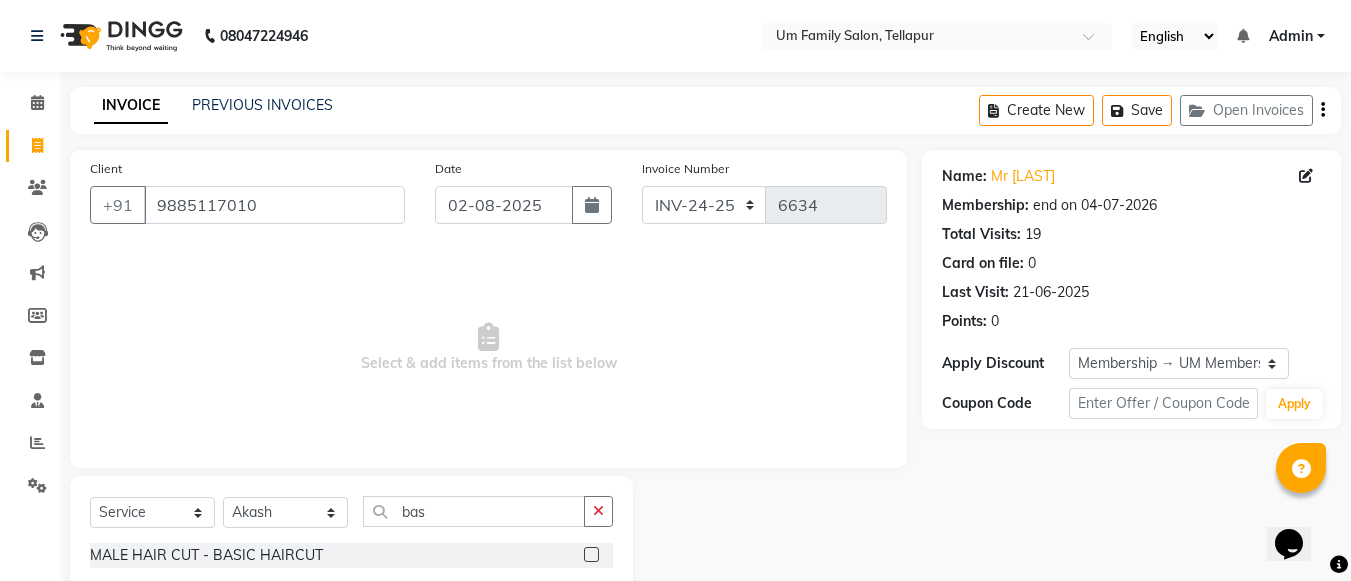 click 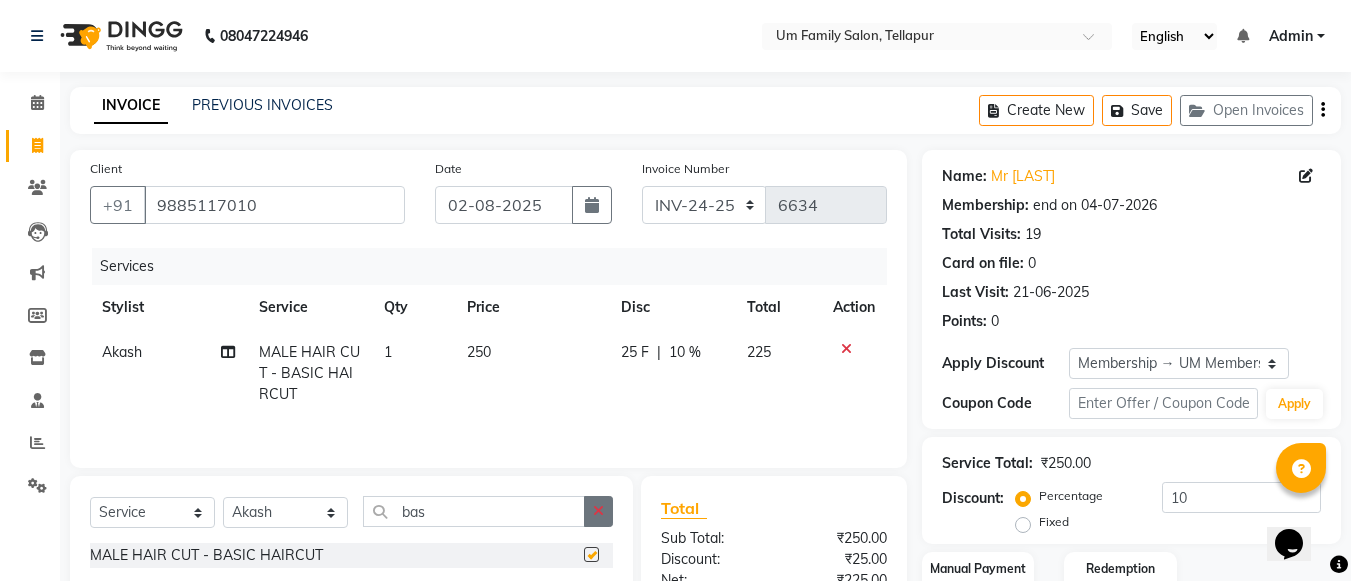 checkbox on "false" 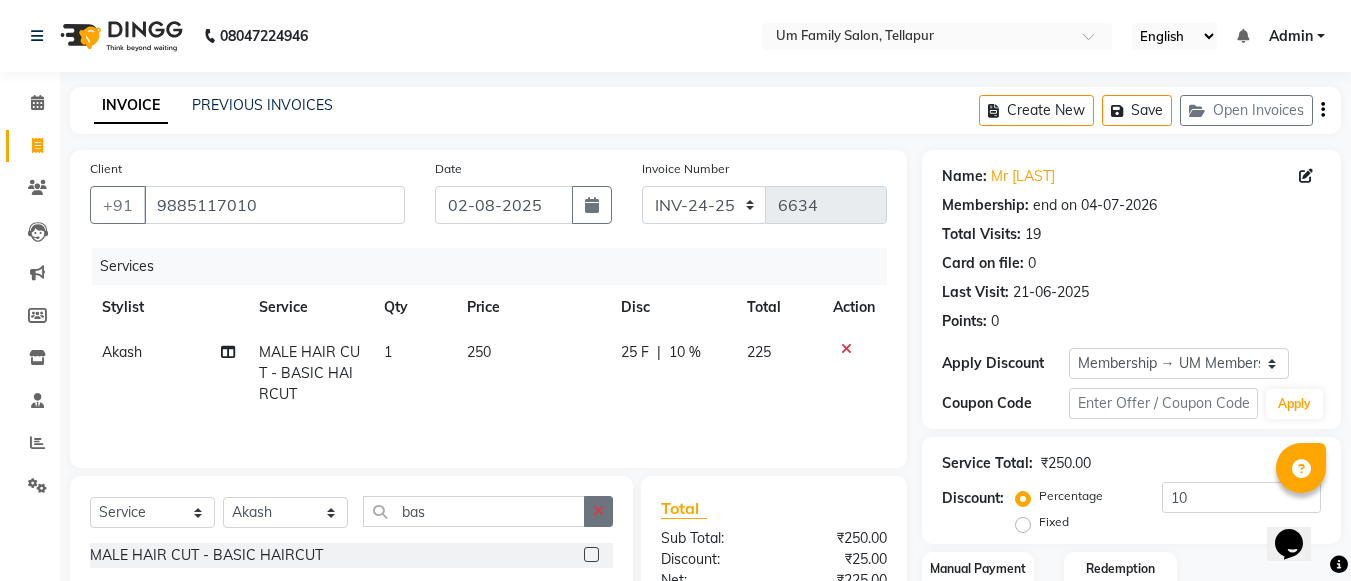 click 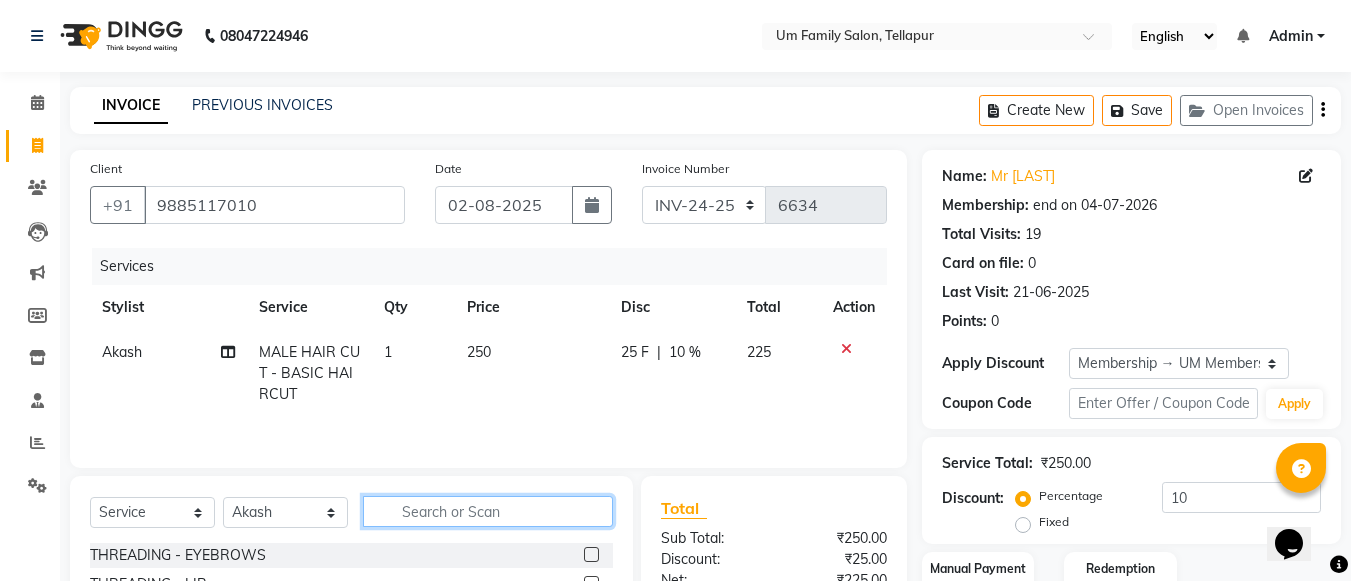 click 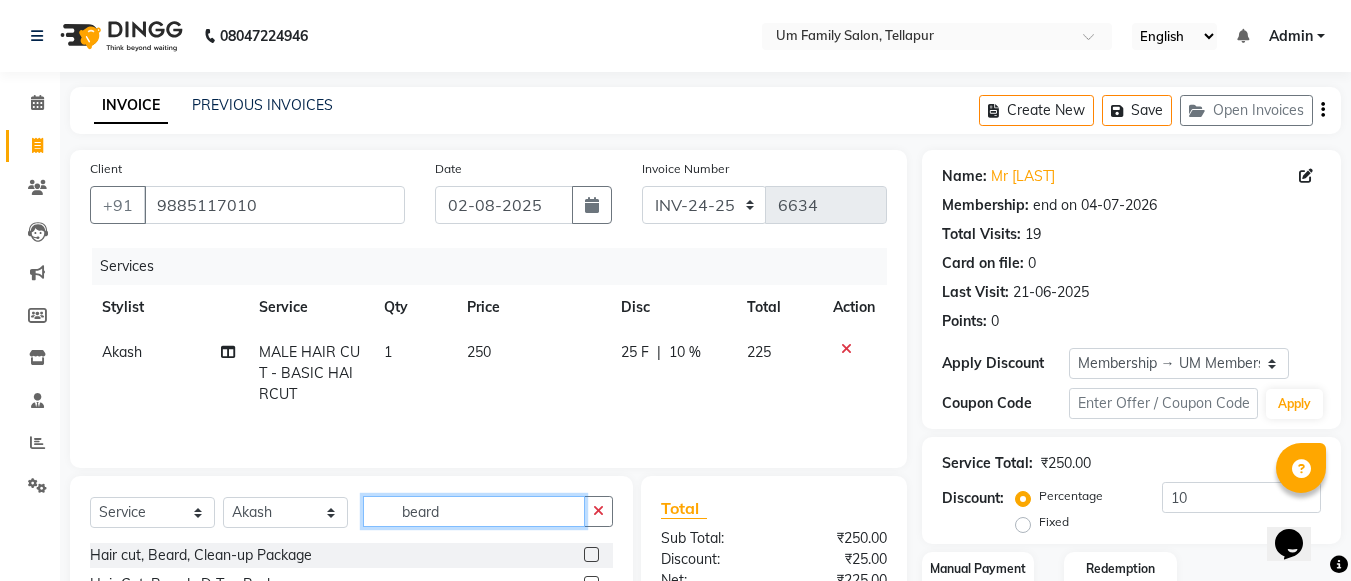 type on "beard" 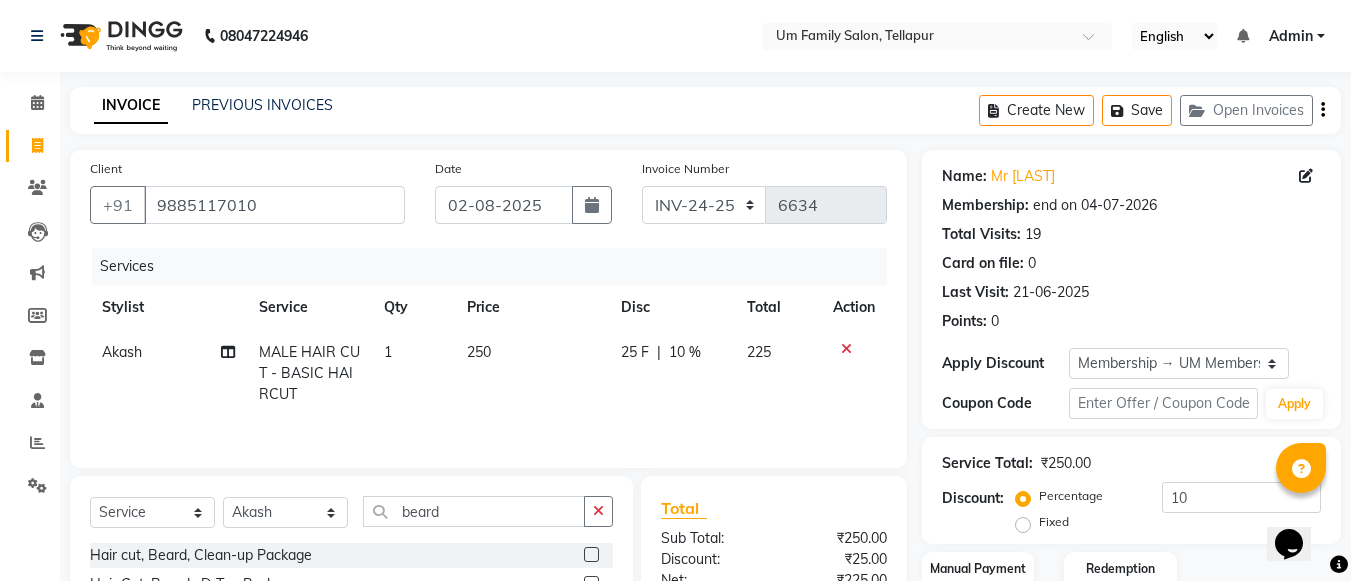 click on "Name: Mr [LAST] Membership: end on [DATE] Total Visits: 19 Card on file: 0 Last Visit: [DATE] Points: 0 Apply Discount Select Membership → UM Membership Coupon Code Apply Service Total: ₹250.00 Discount: Percentage Fixed Manual Payment Redemption Continue Without Payment" 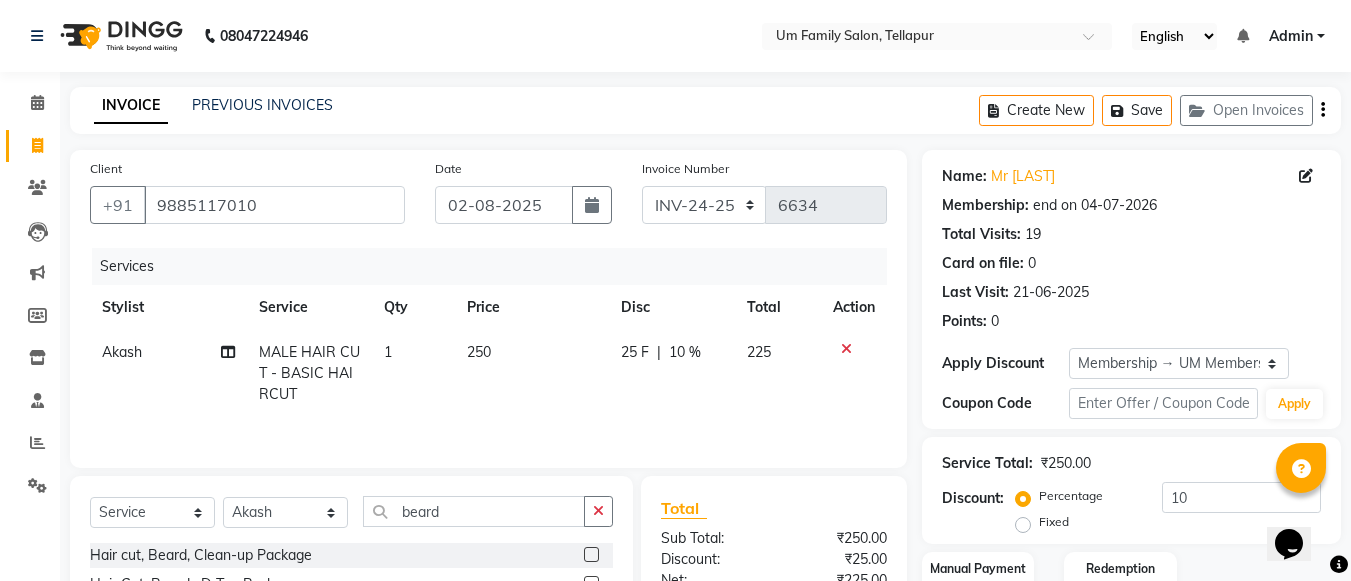 drag, startPoint x: 1350, startPoint y: 473, endPoint x: 1362, endPoint y: 486, distance: 17.691807 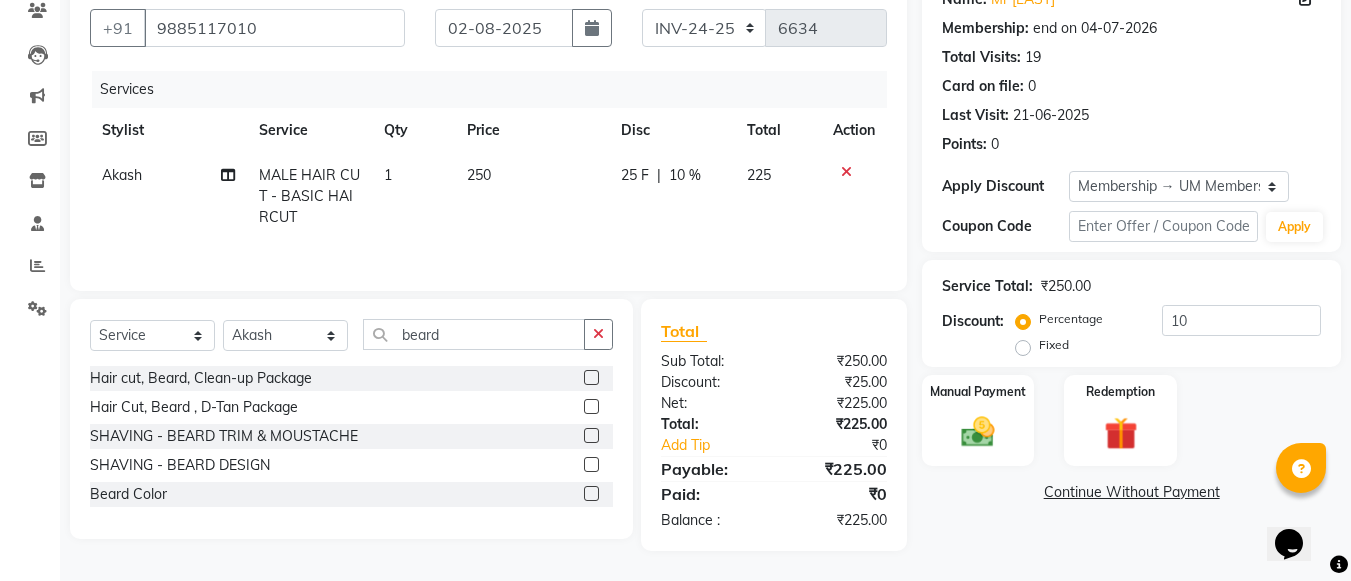 click 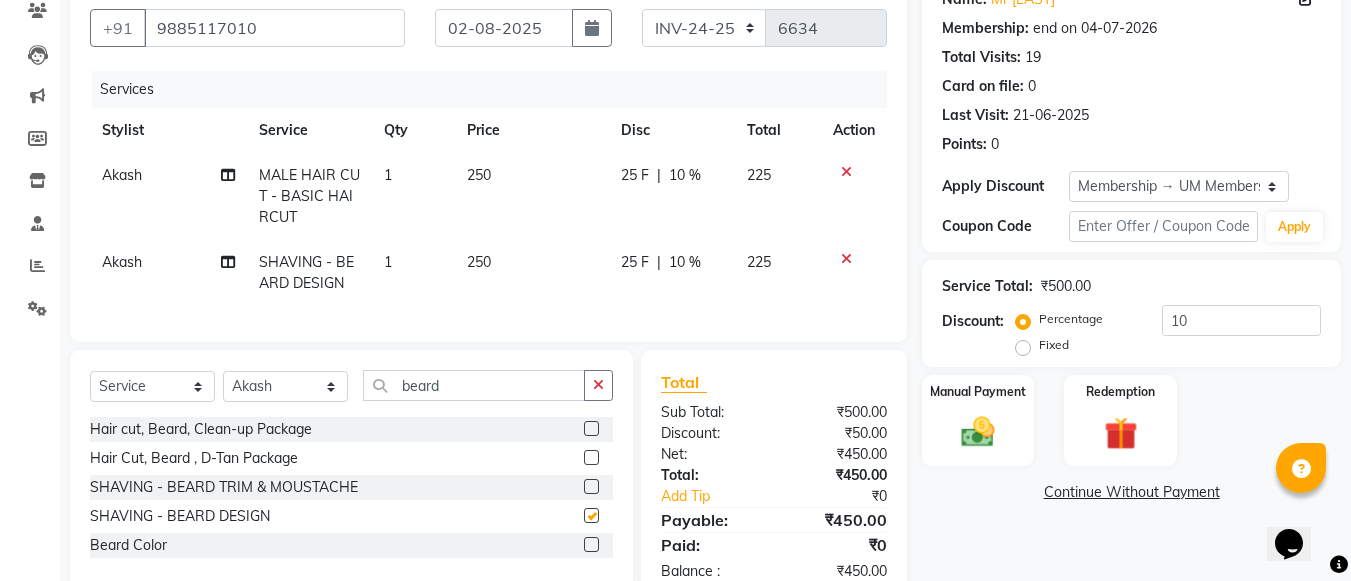 checkbox on "false" 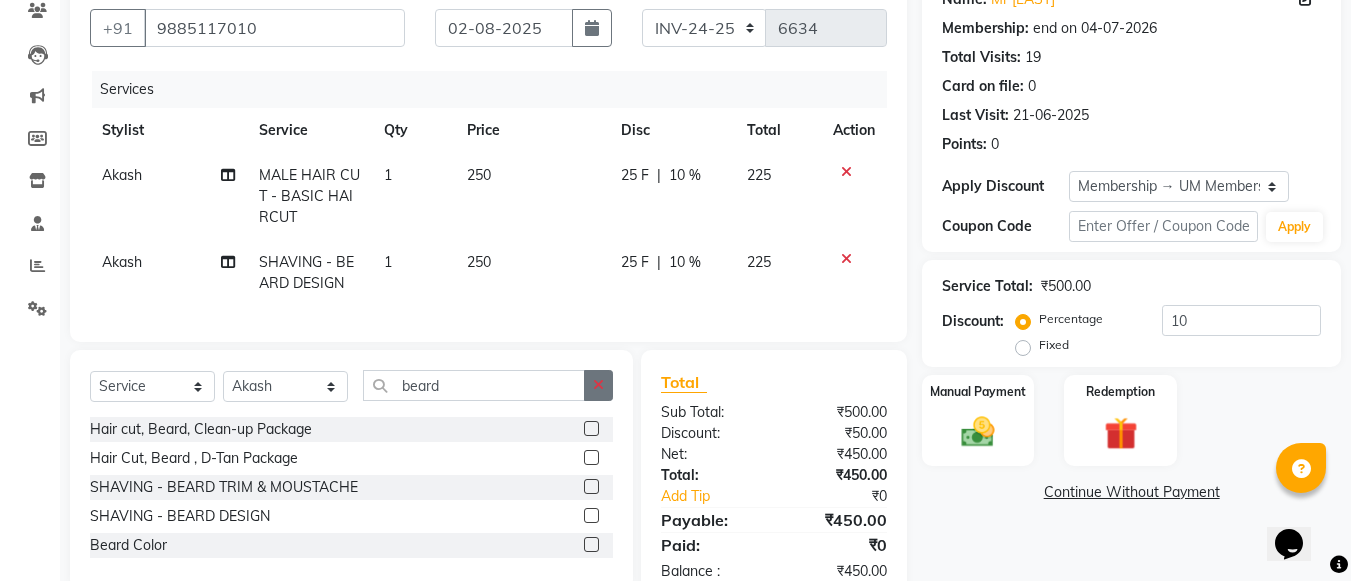 click 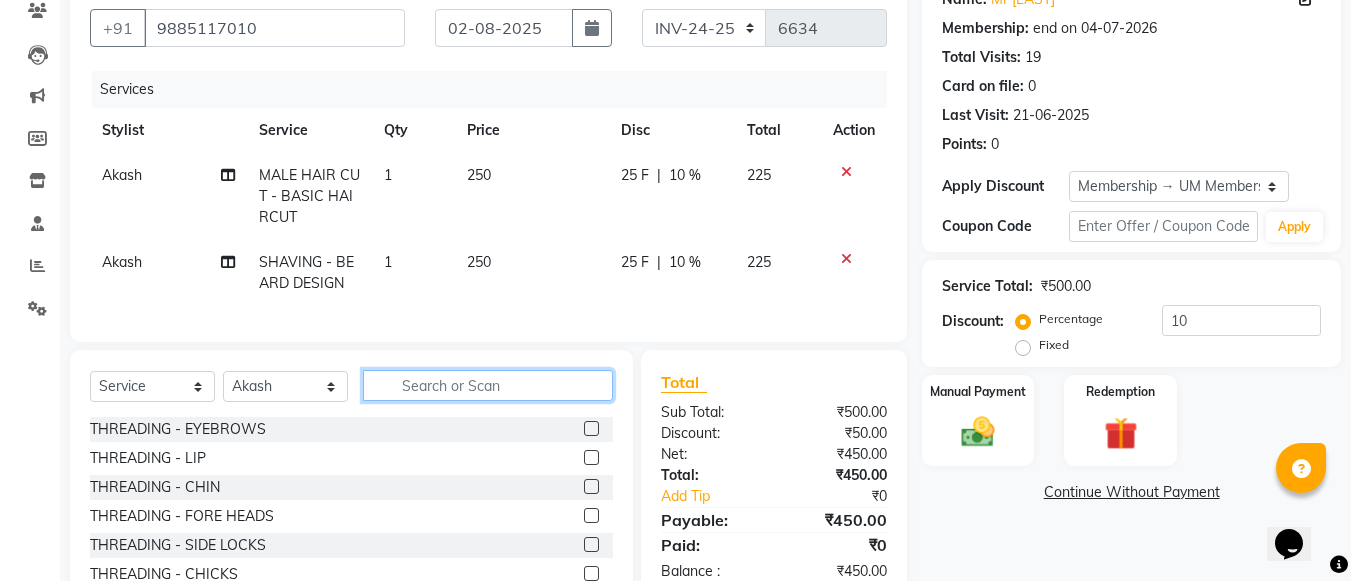 click 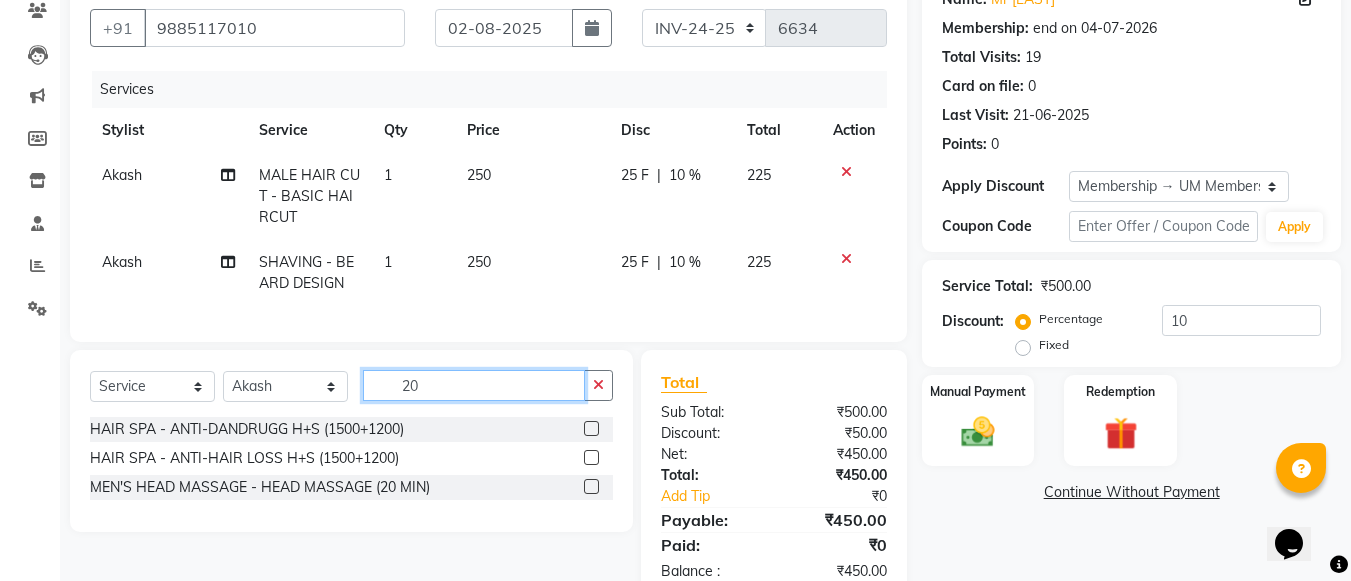 type on "20" 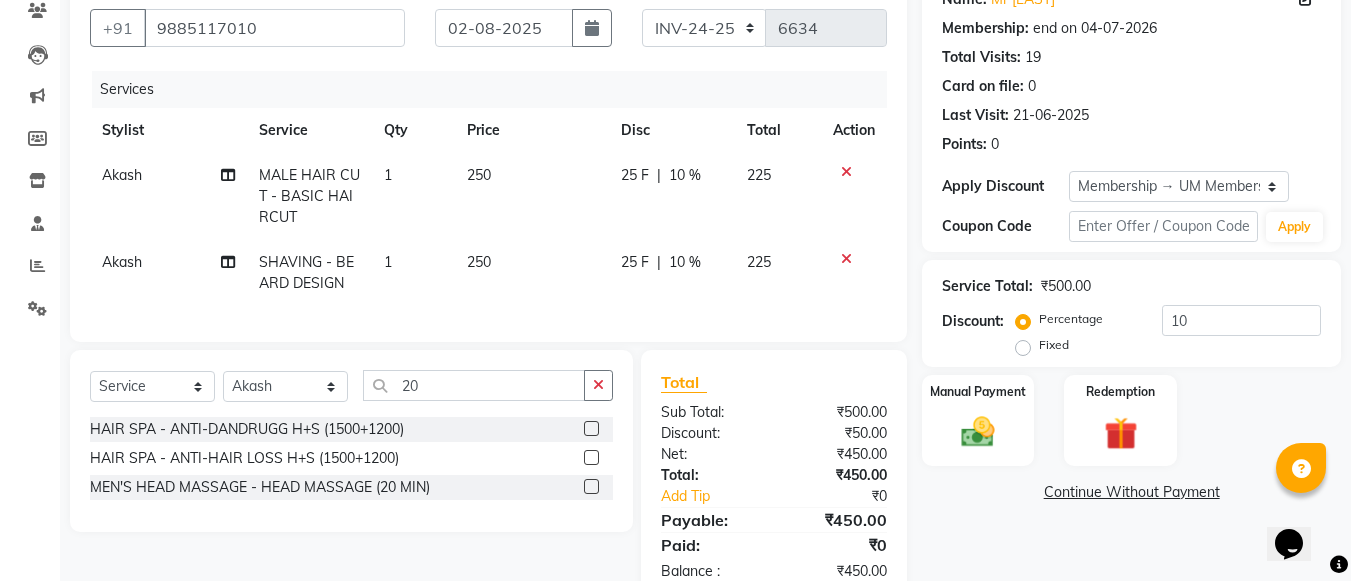 click 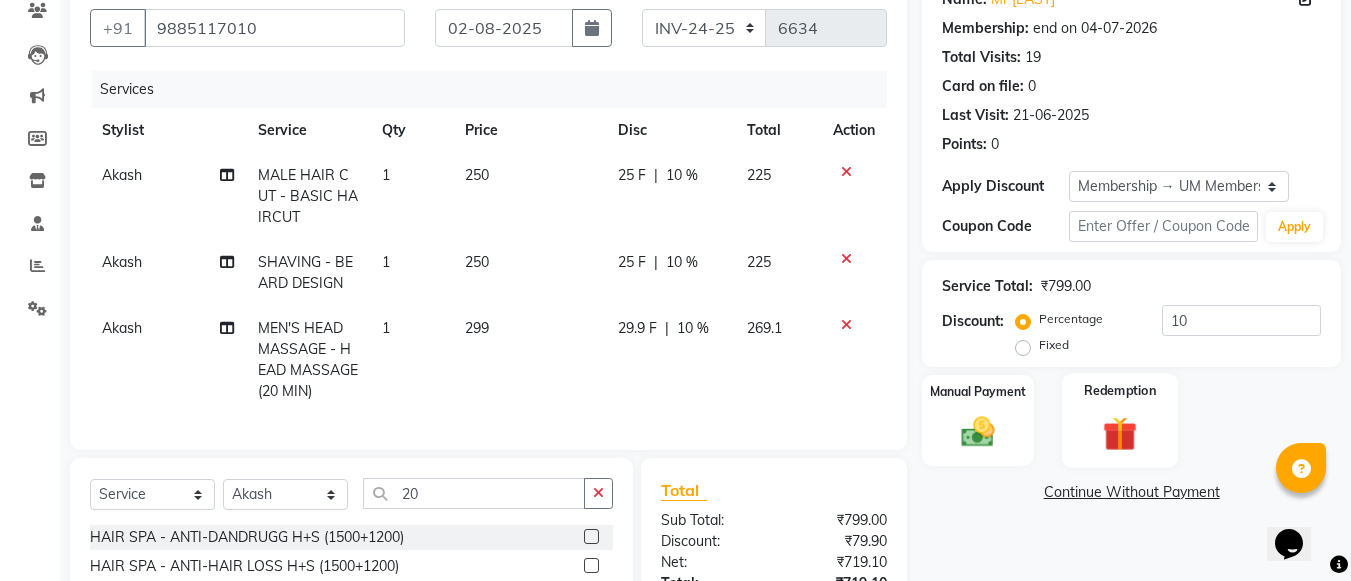 checkbox on "false" 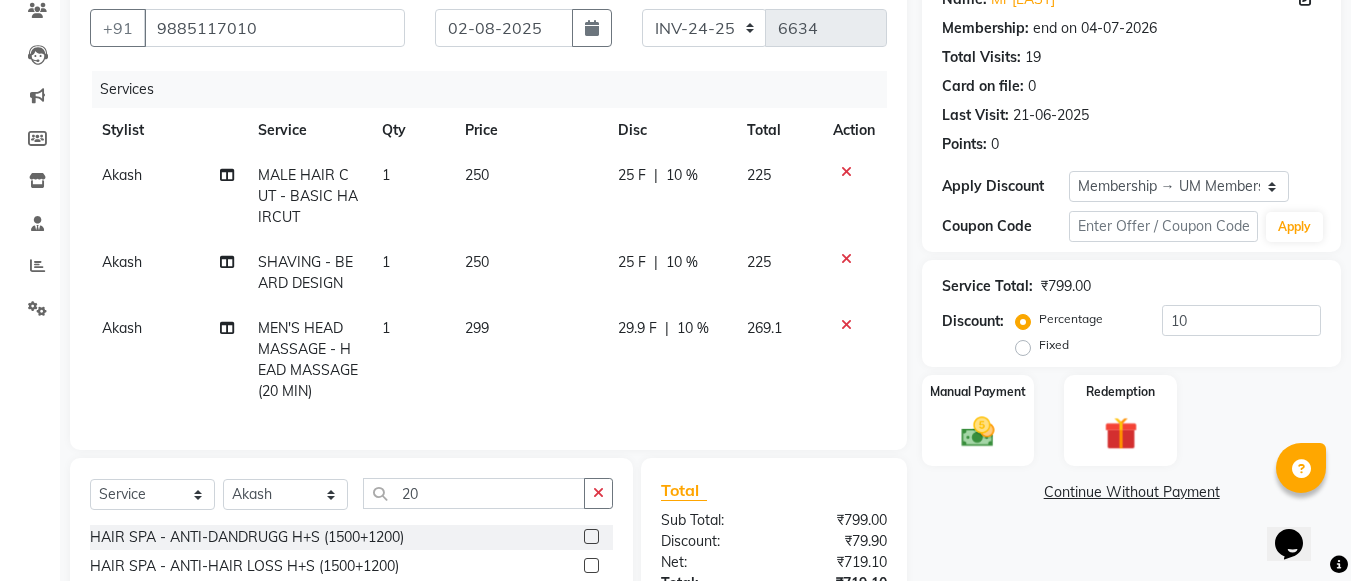 scroll, scrollTop: 372, scrollLeft: 0, axis: vertical 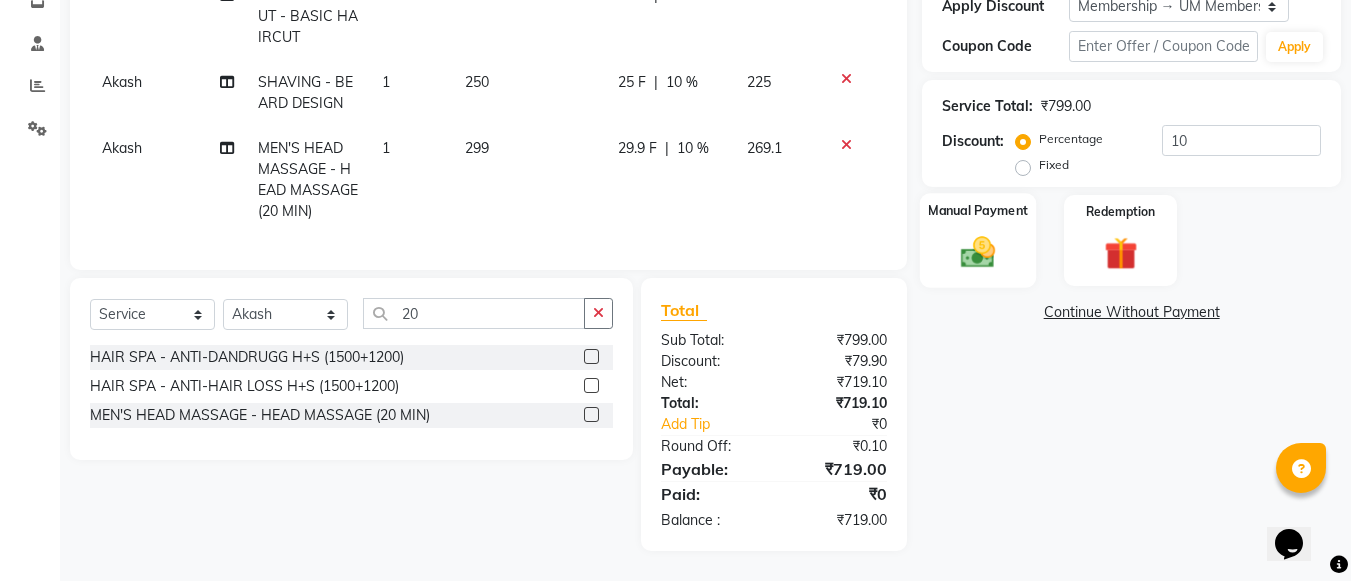 click on "Manual Payment" 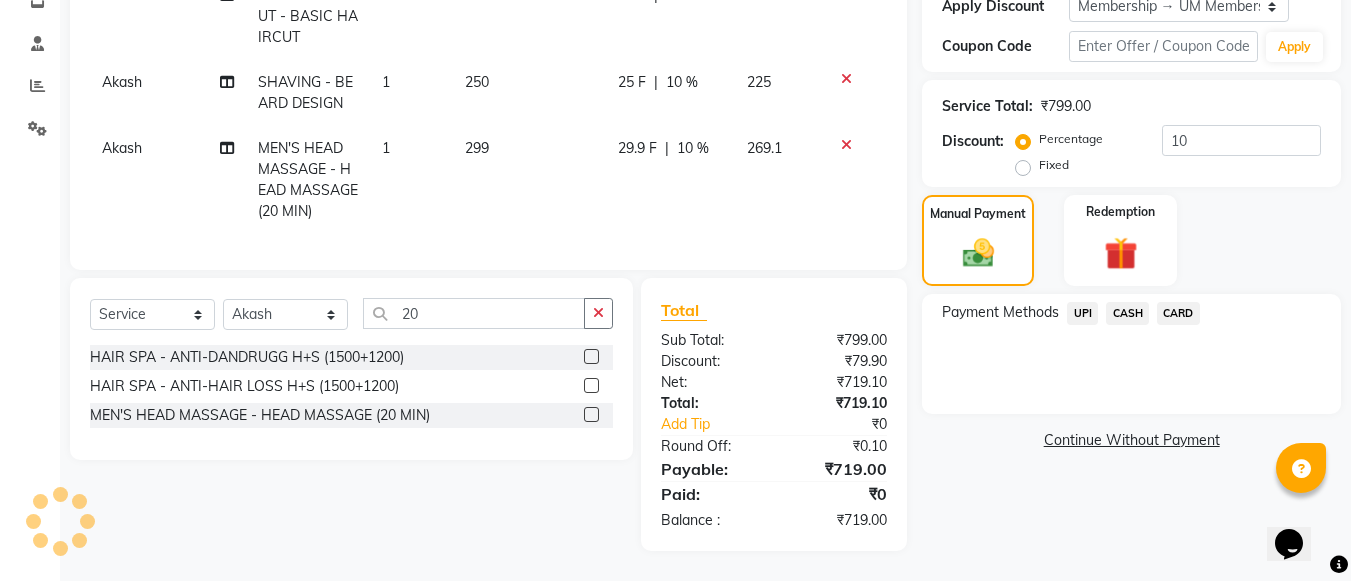 click on "UPI" 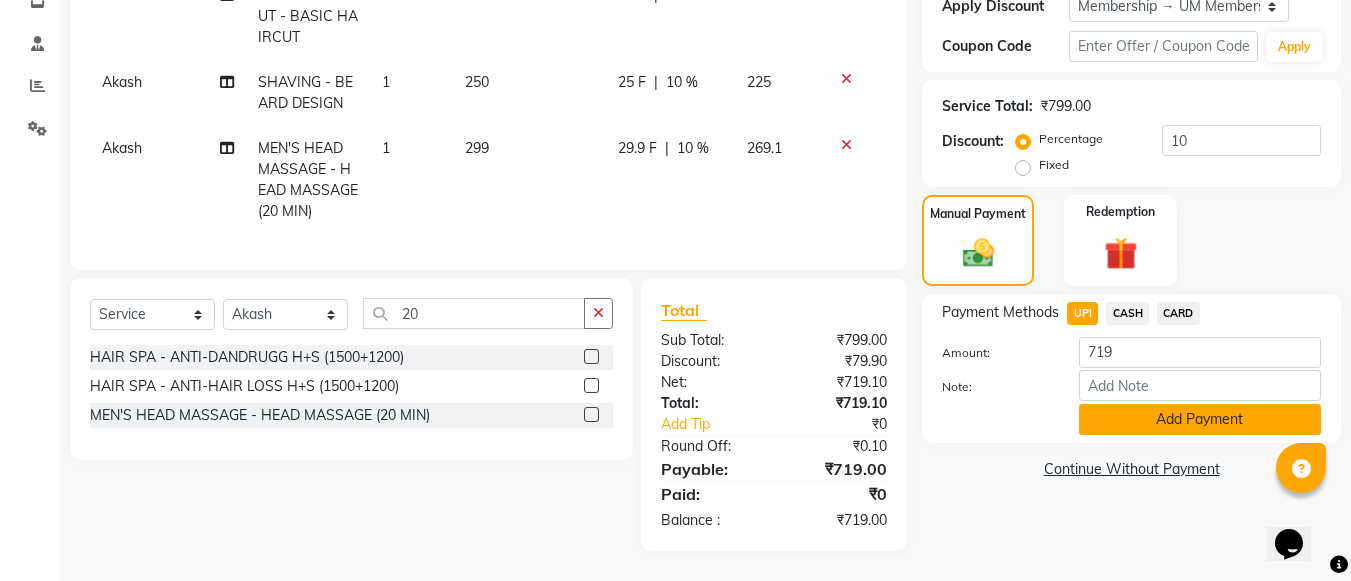 click on "Add Payment" 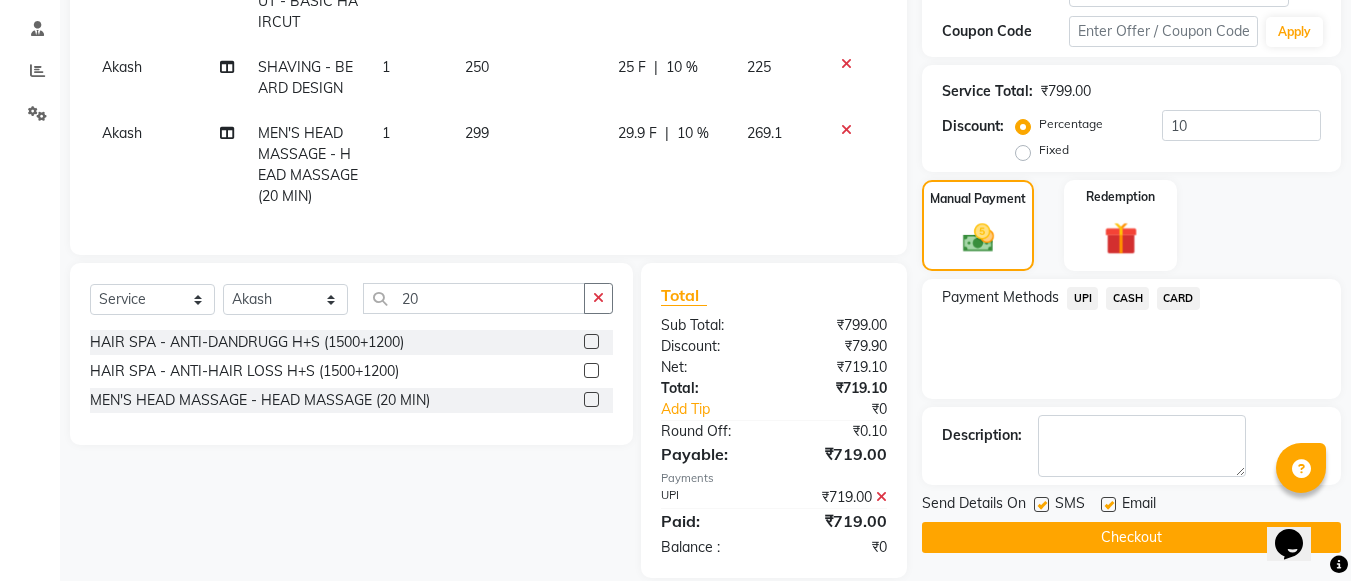 click on "Checkout" 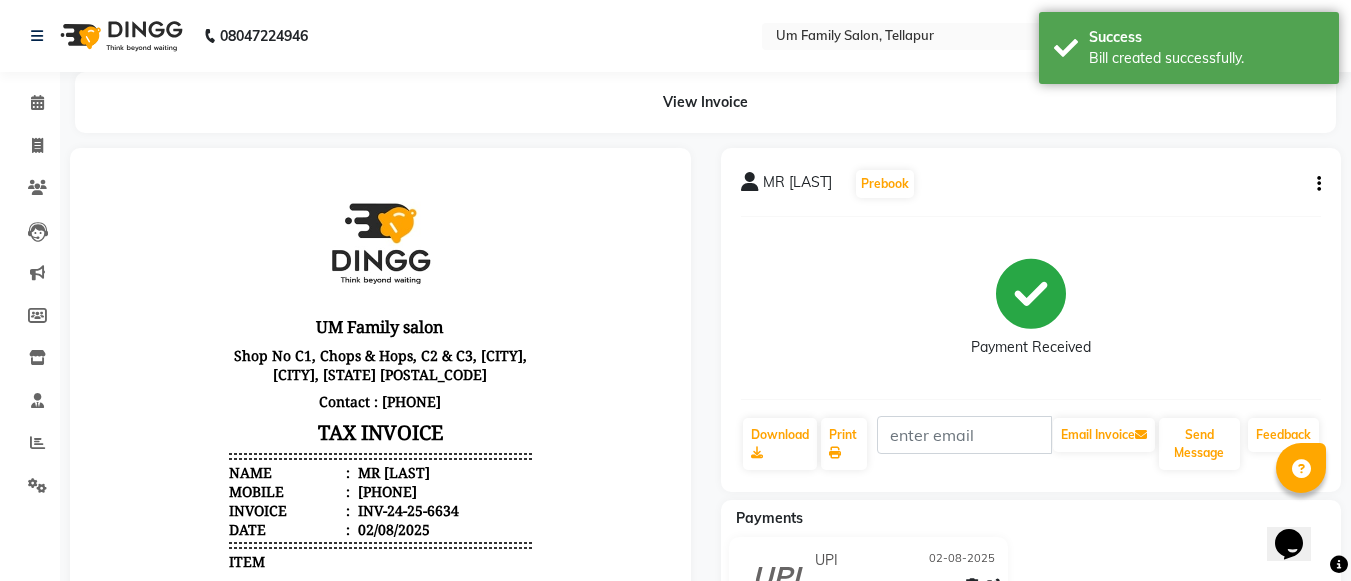 scroll, scrollTop: 0, scrollLeft: 0, axis: both 